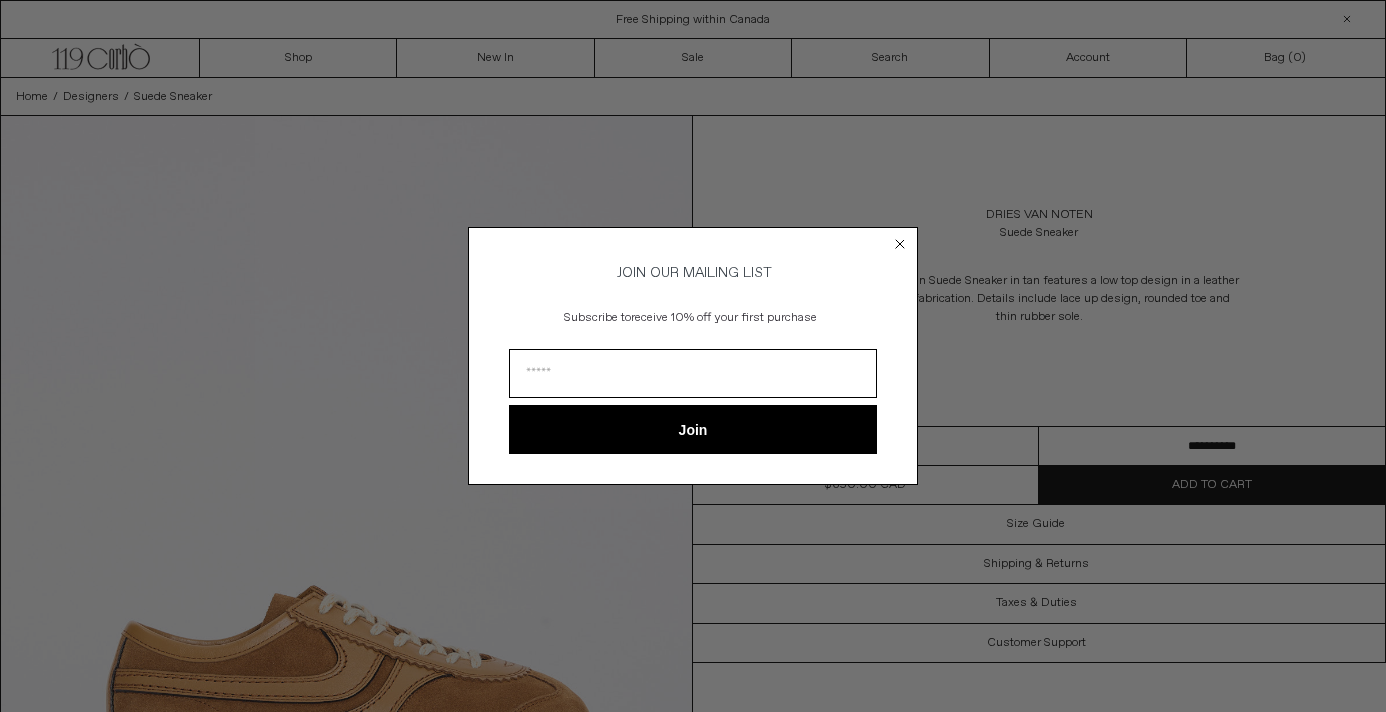 scroll, scrollTop: 0, scrollLeft: 0, axis: both 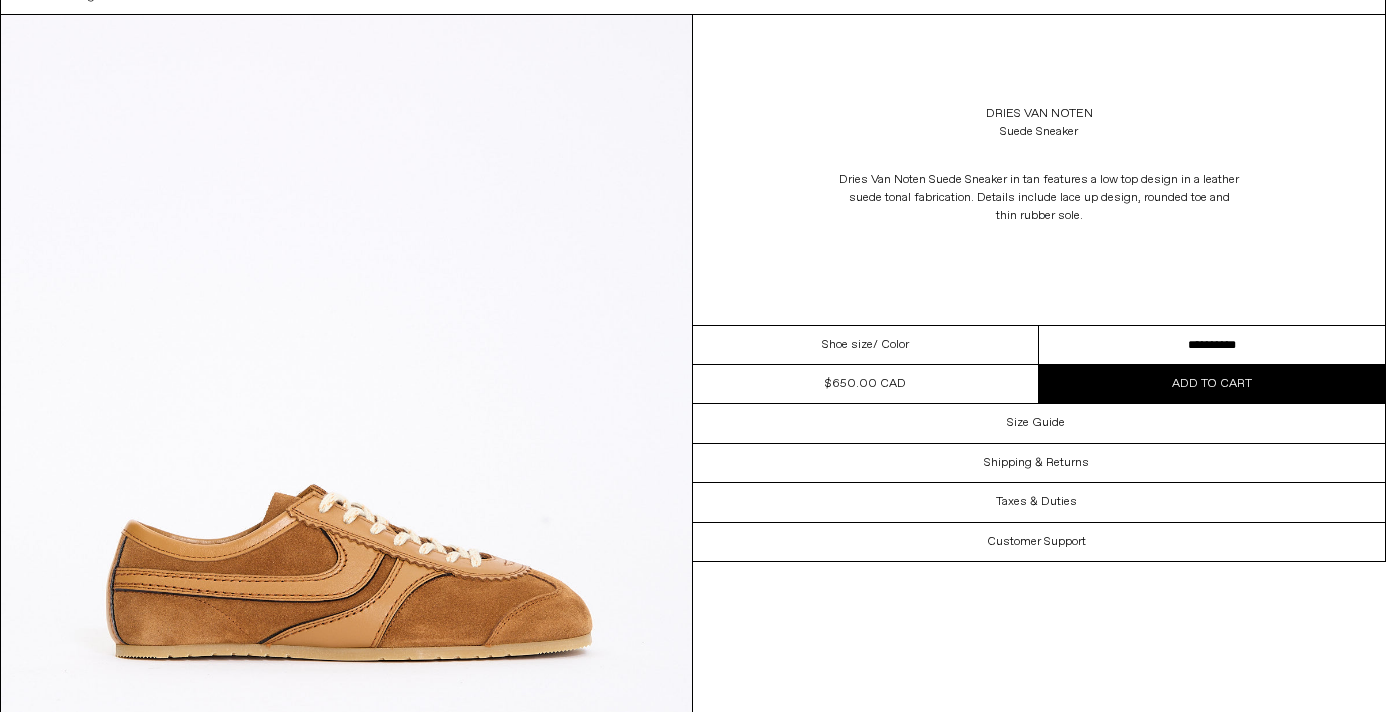 click on "Shoe size
/ Color" at bounding box center [866, 345] 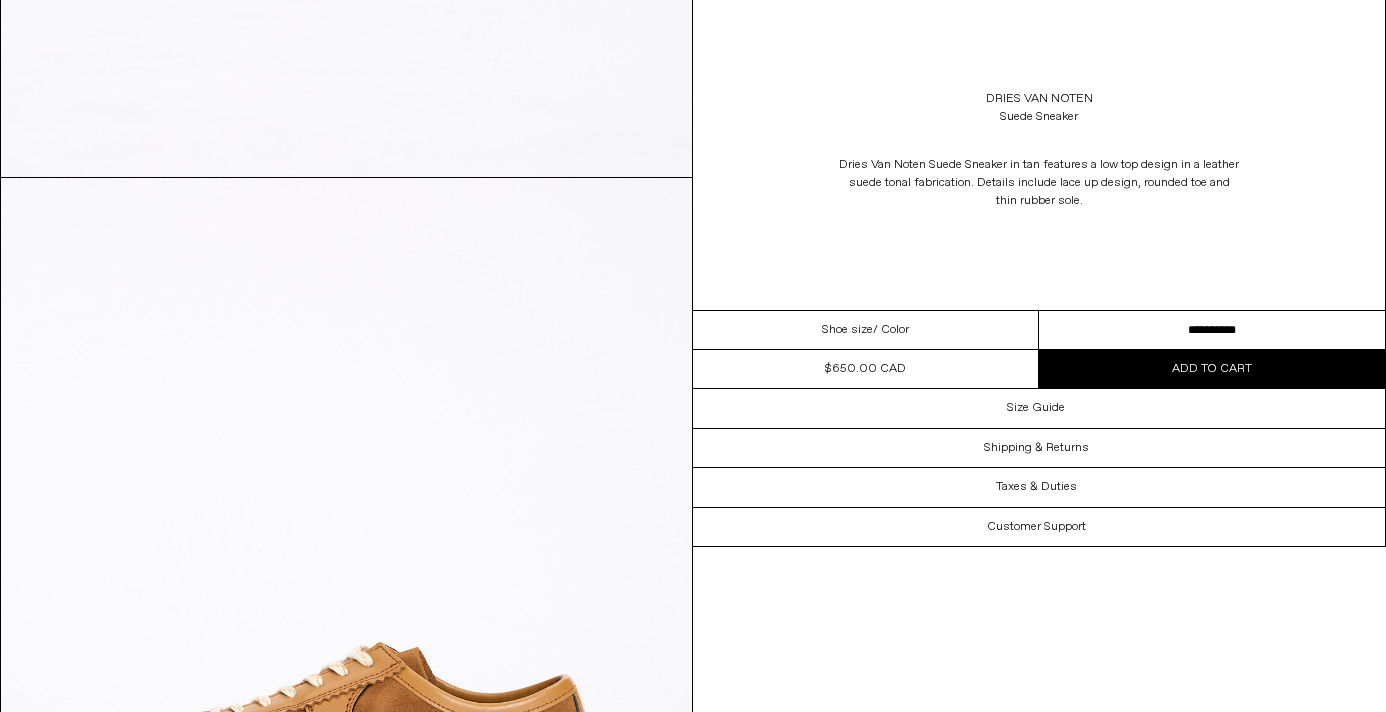 scroll, scrollTop: 0, scrollLeft: 0, axis: both 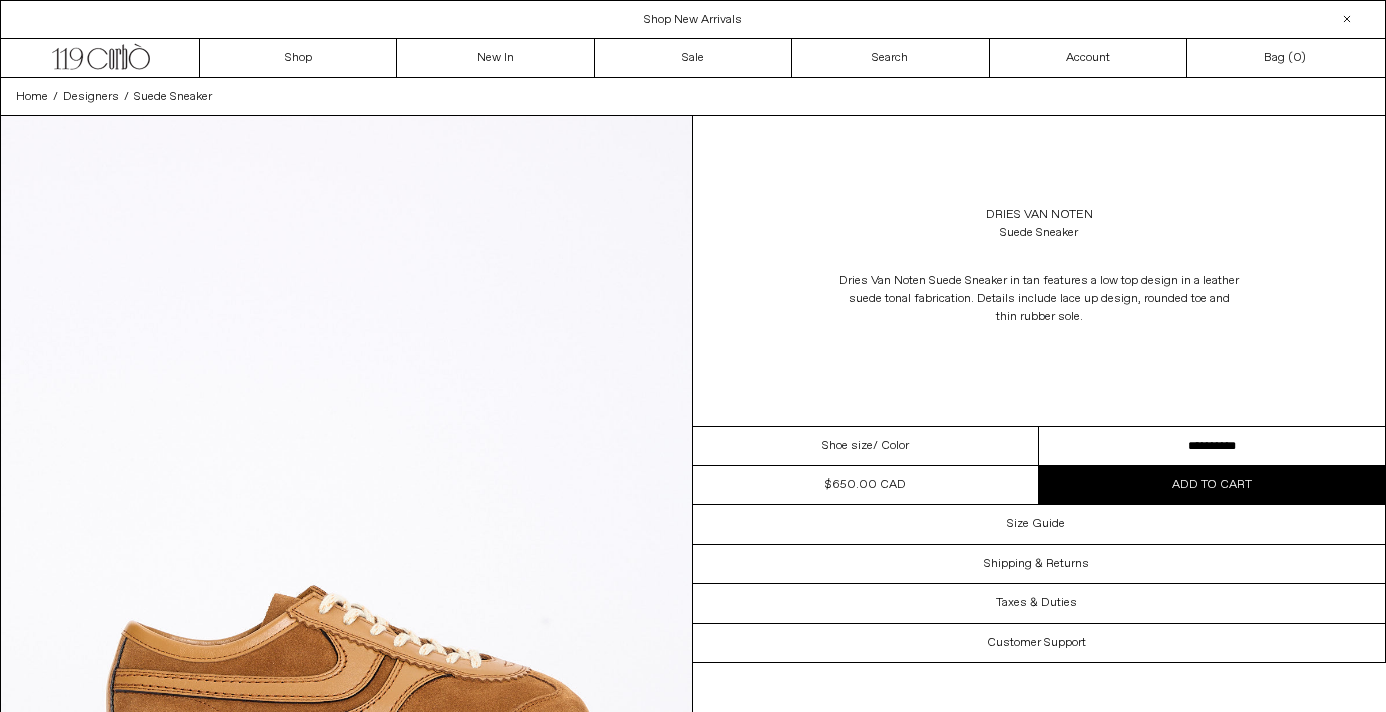 click on "Shoe size
/ Color" at bounding box center (866, 446) 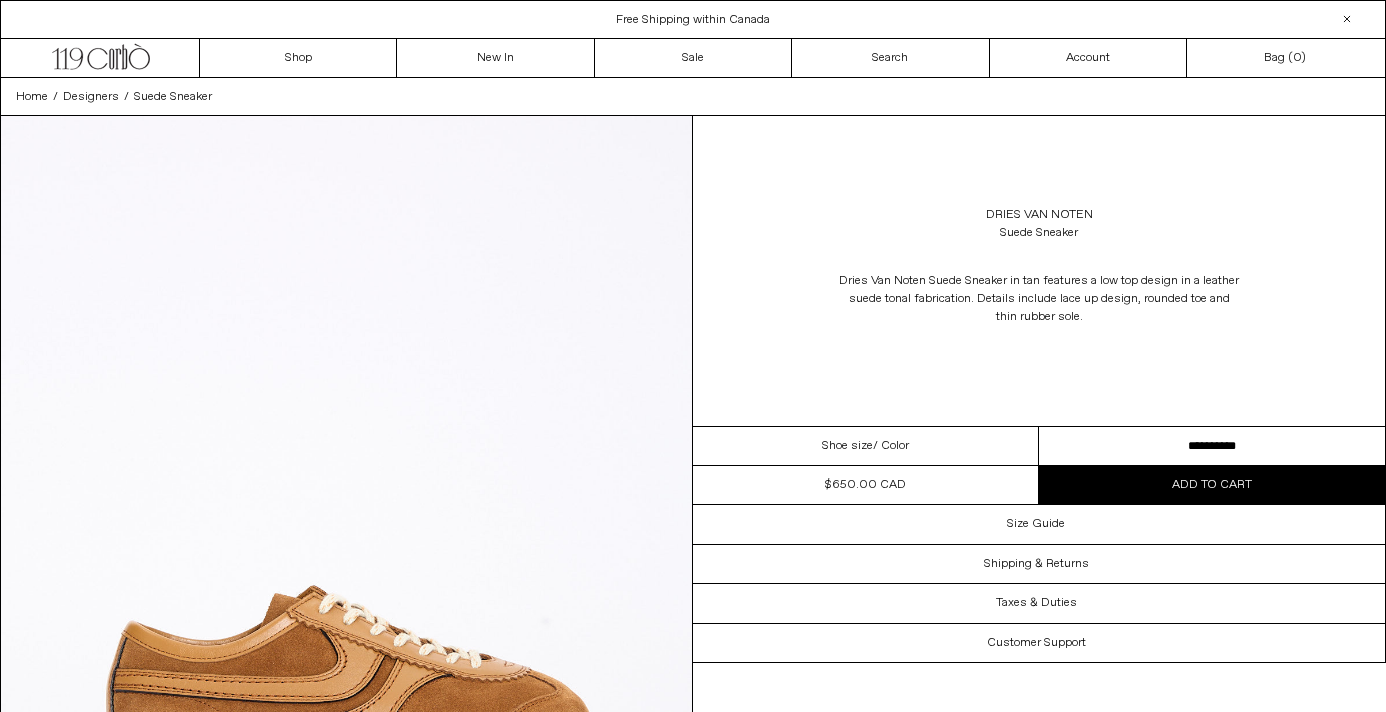 click on "**********" at bounding box center (1212, 446) 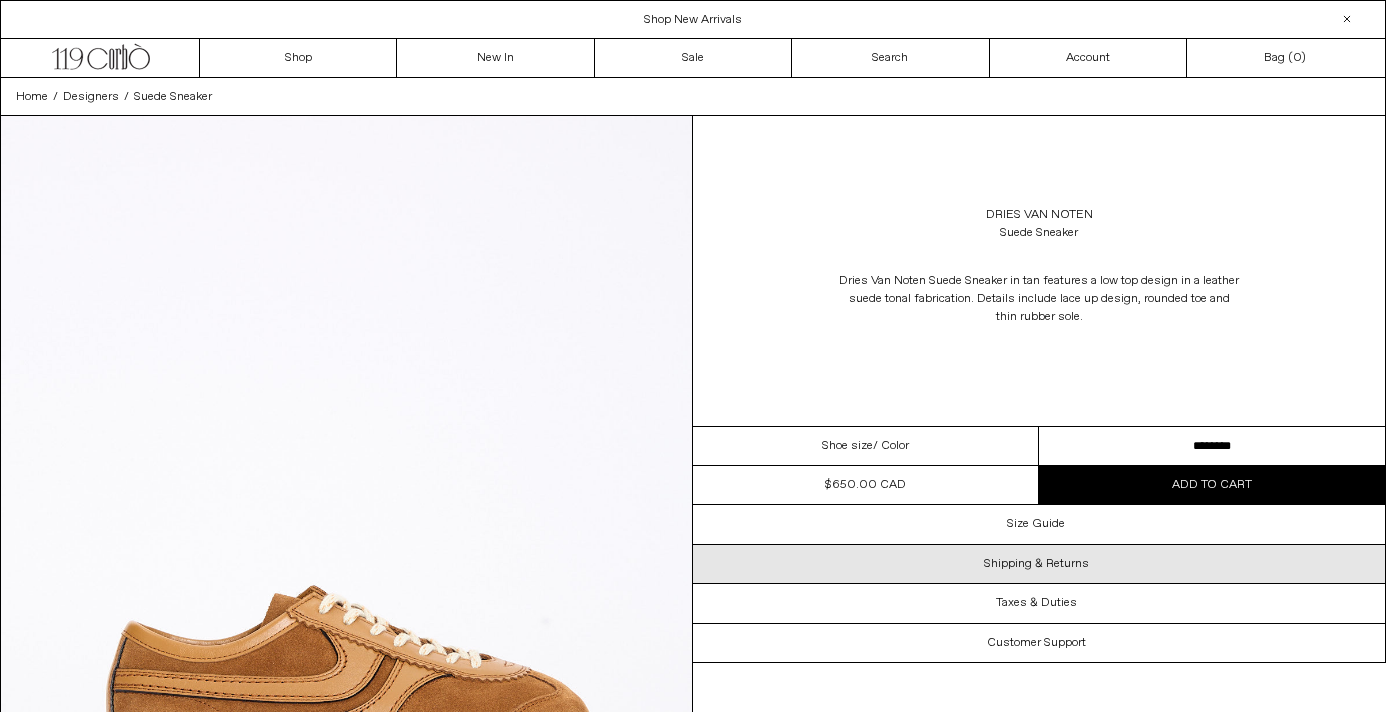 click on "Shipping & Returns" at bounding box center (1036, 564) 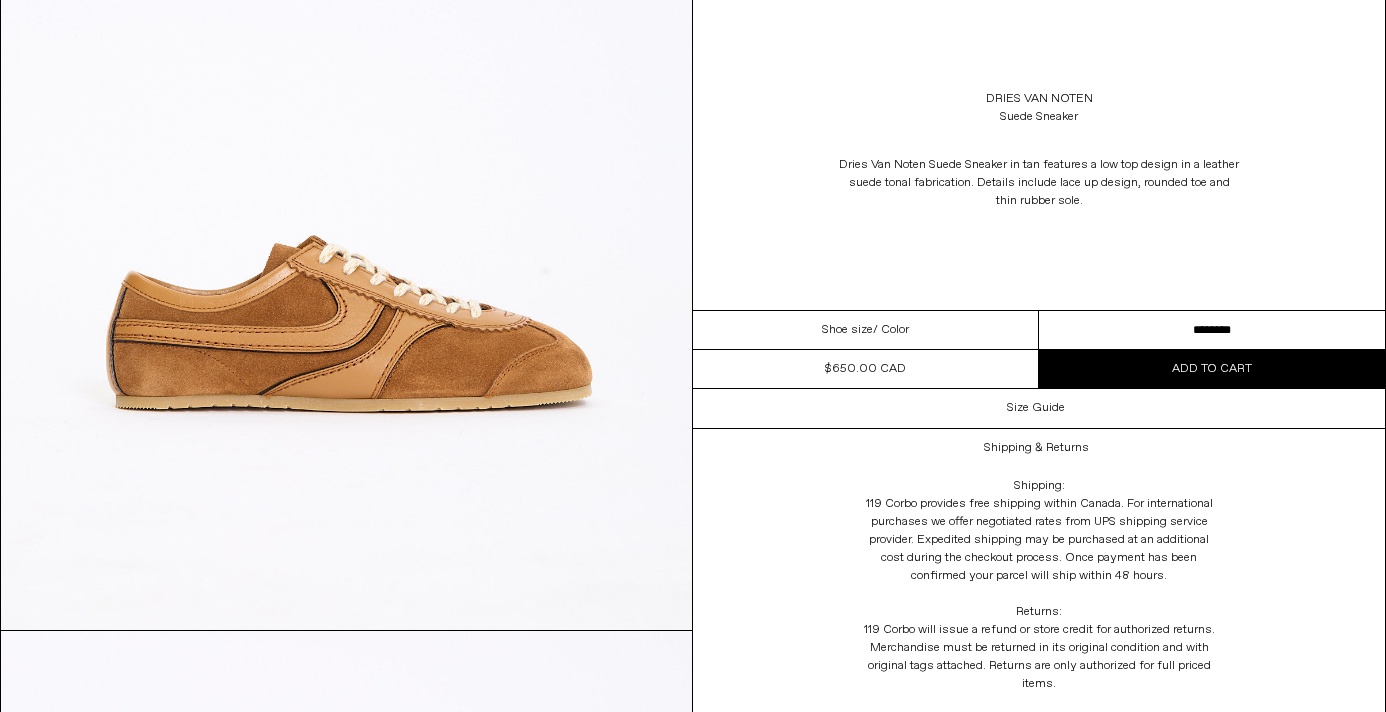 scroll, scrollTop: 389, scrollLeft: 0, axis: vertical 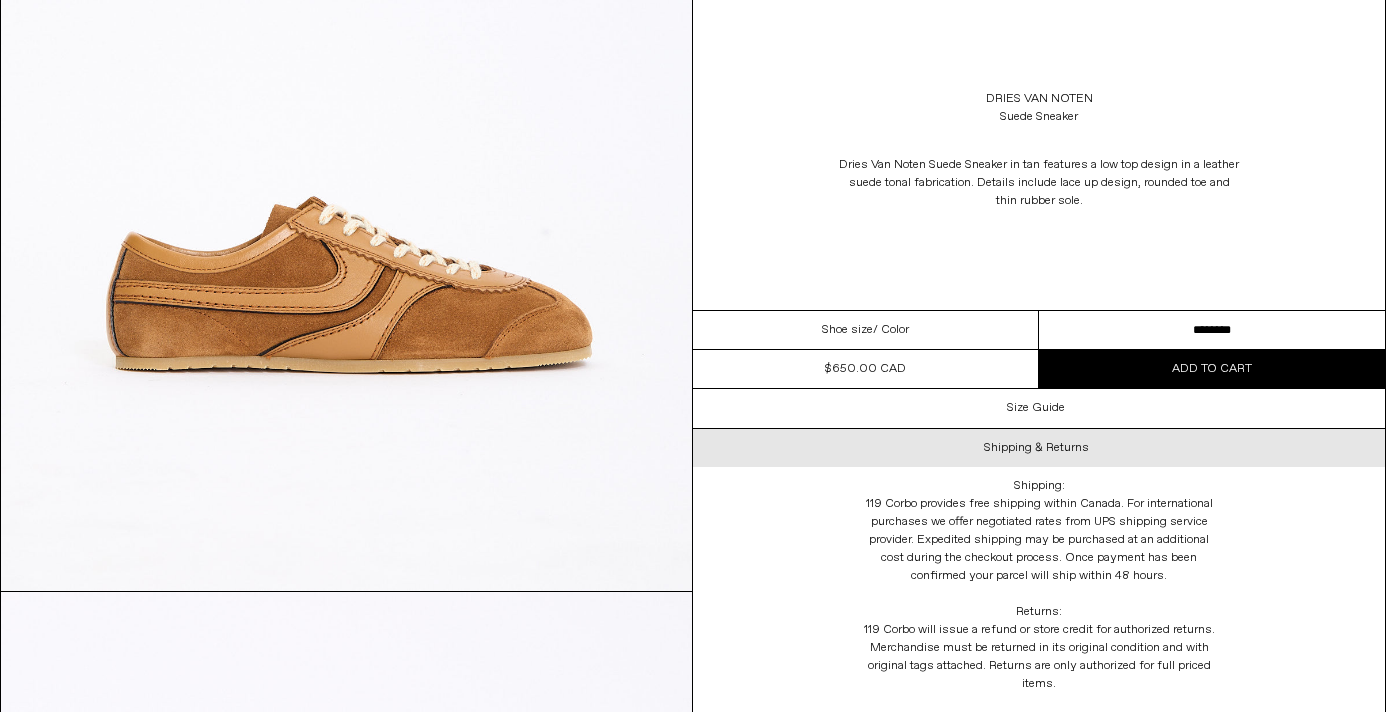 click on "Shipping & Returns" at bounding box center (1036, 448) 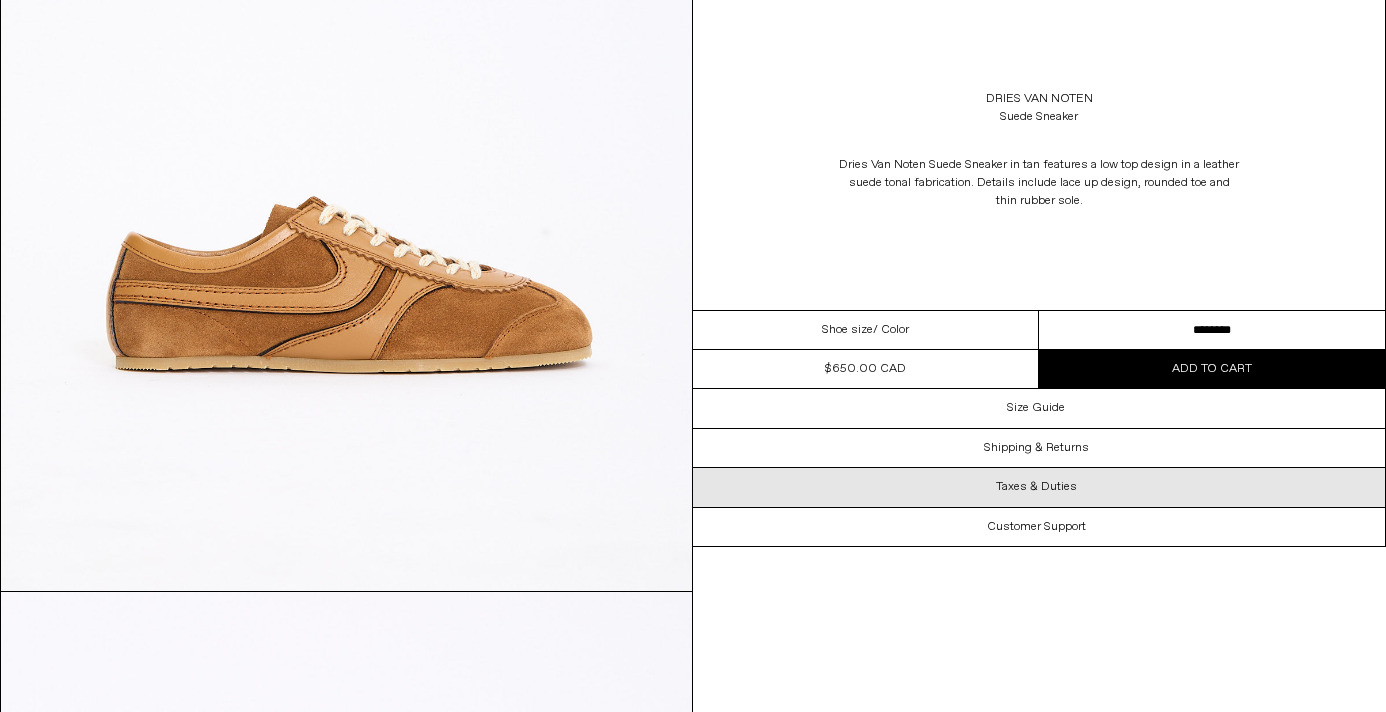 click on "Taxes & Duties" at bounding box center [1036, 487] 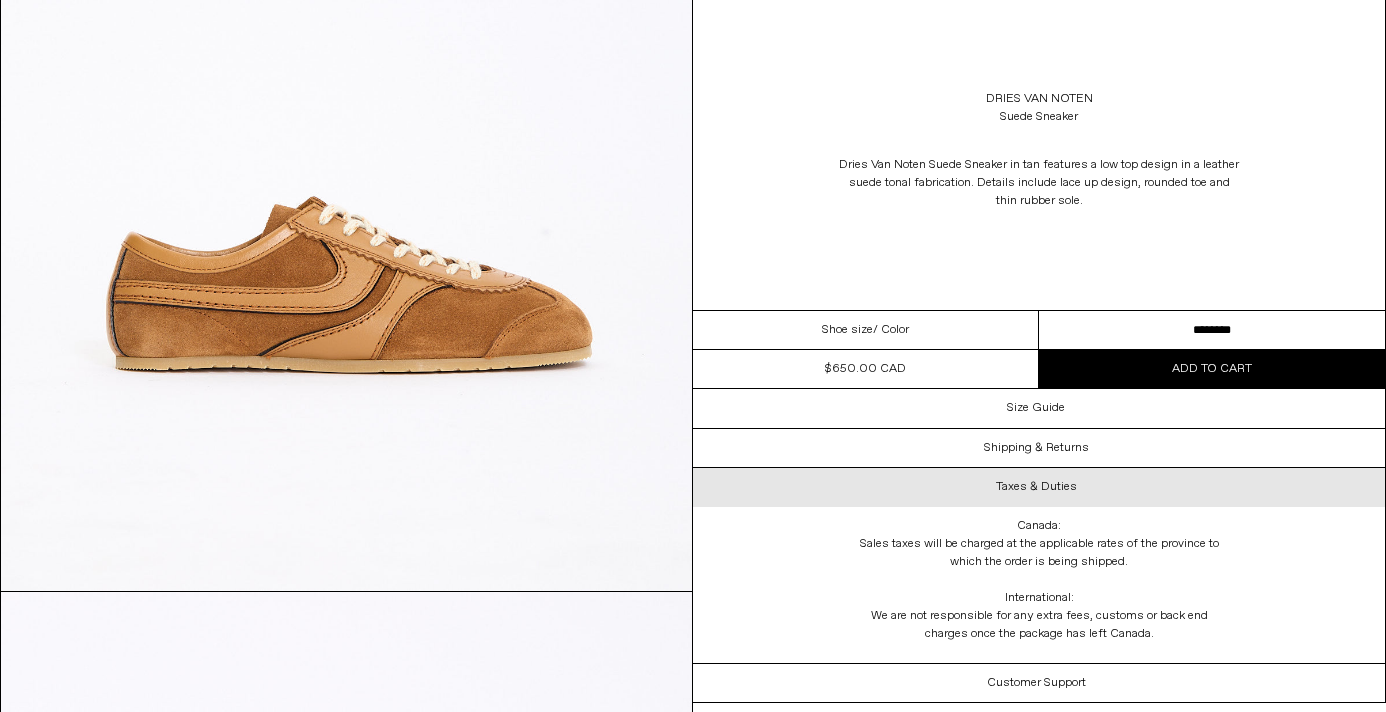 click on "Taxes & Duties" at bounding box center (1039, 487) 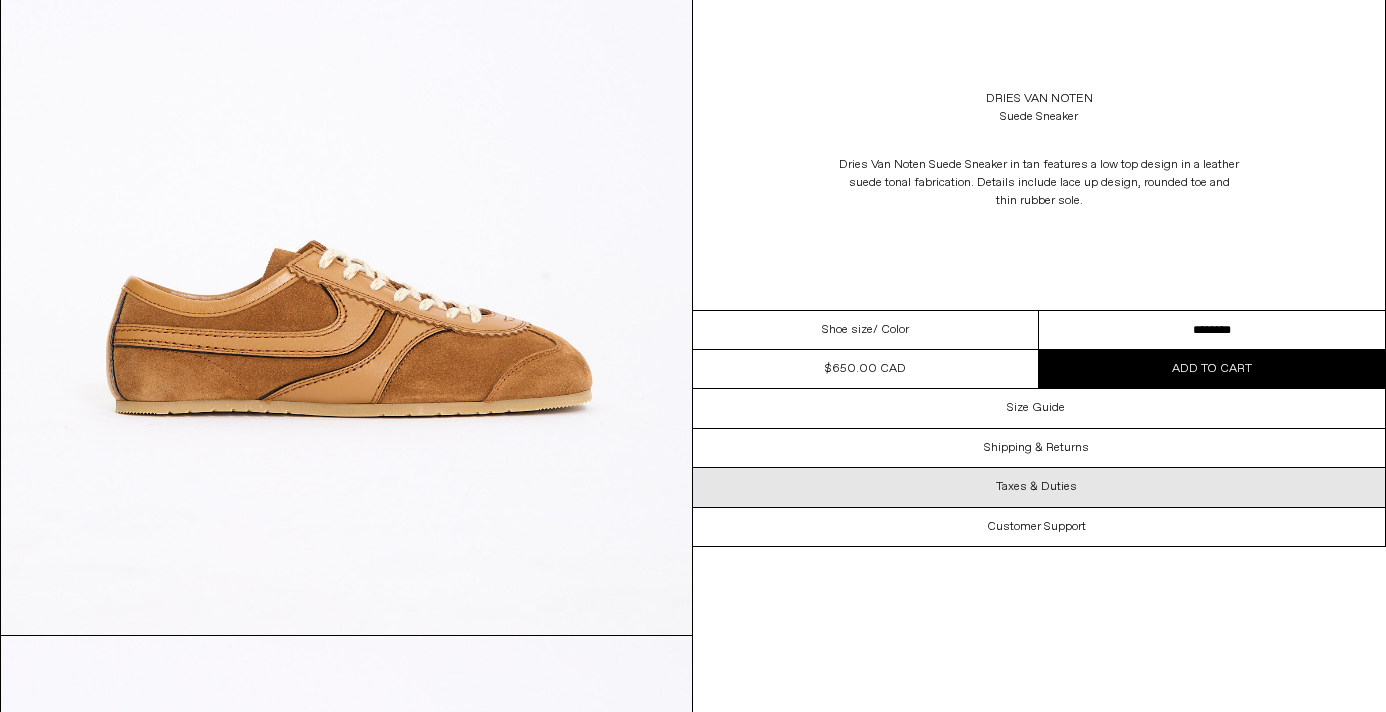 scroll, scrollTop: 0, scrollLeft: 0, axis: both 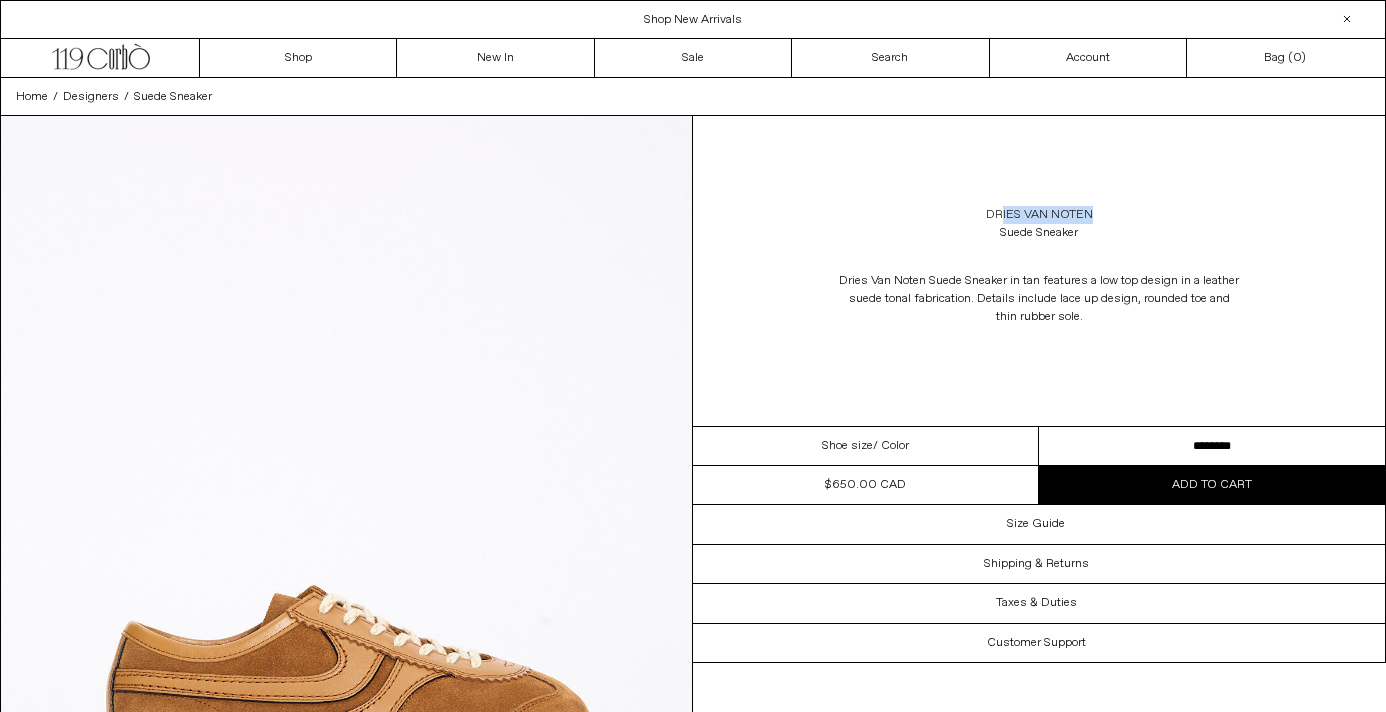 drag, startPoint x: 1112, startPoint y: 244, endPoint x: 1002, endPoint y: 217, distance: 113.265175 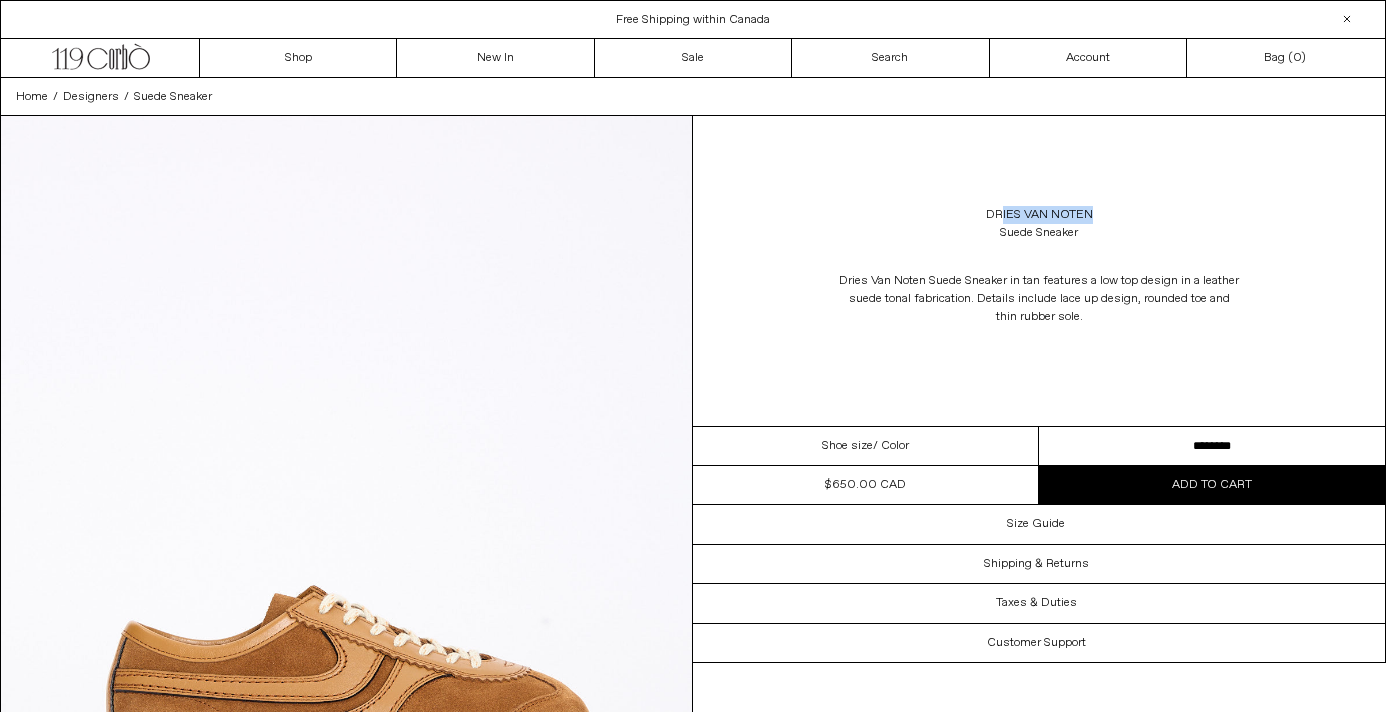 click on "Dries Van Noten Suede Sneaker in tan features a low top design in a leather suede tonal fabrication. Details include lace up design, rounded toe and thin rubber sole." at bounding box center (1039, 299) 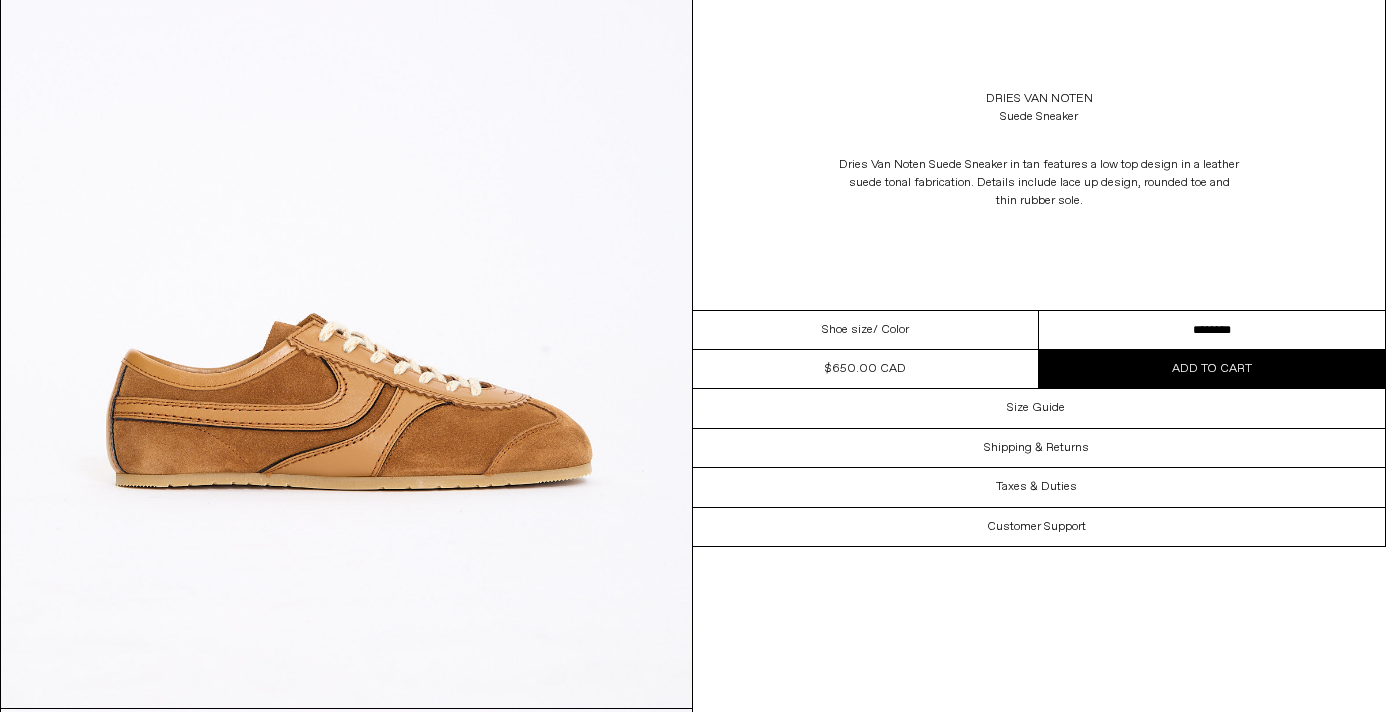 scroll, scrollTop: 0, scrollLeft: 0, axis: both 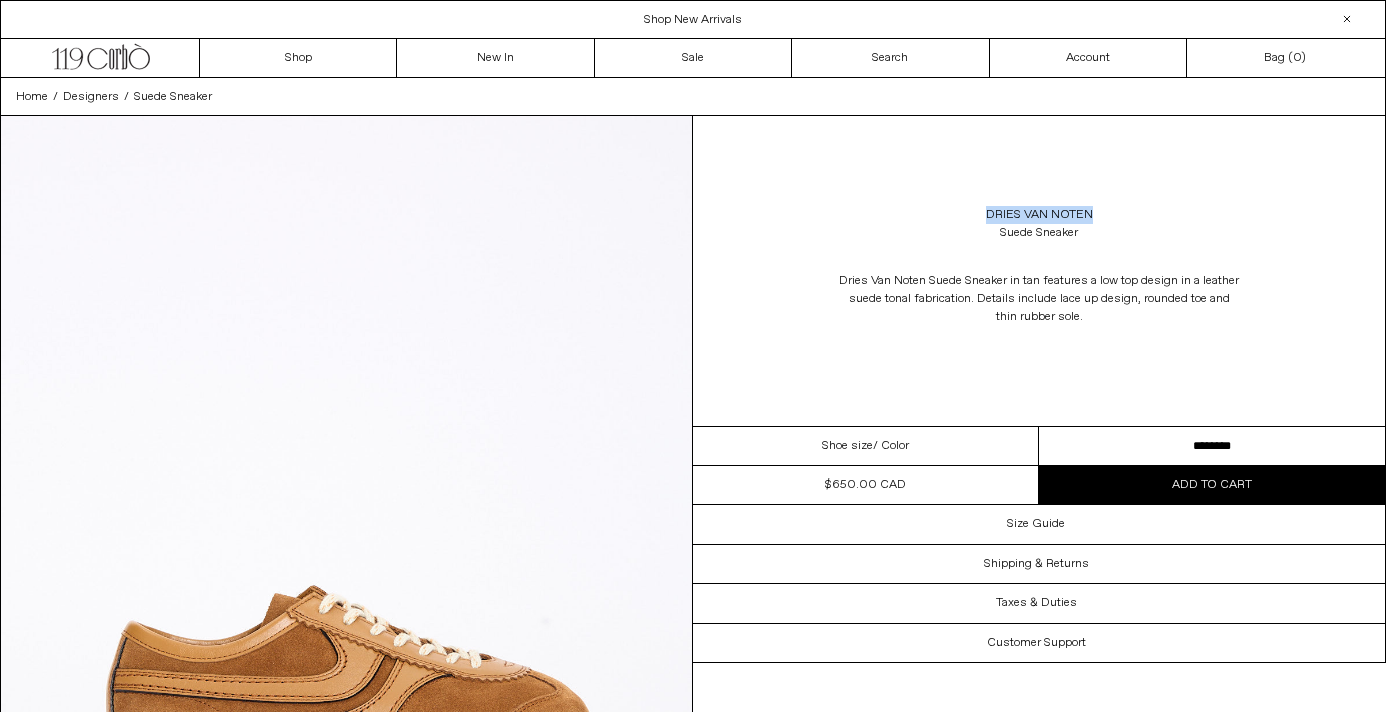 drag, startPoint x: 1114, startPoint y: 234, endPoint x: 973, endPoint y: 213, distance: 142.55525 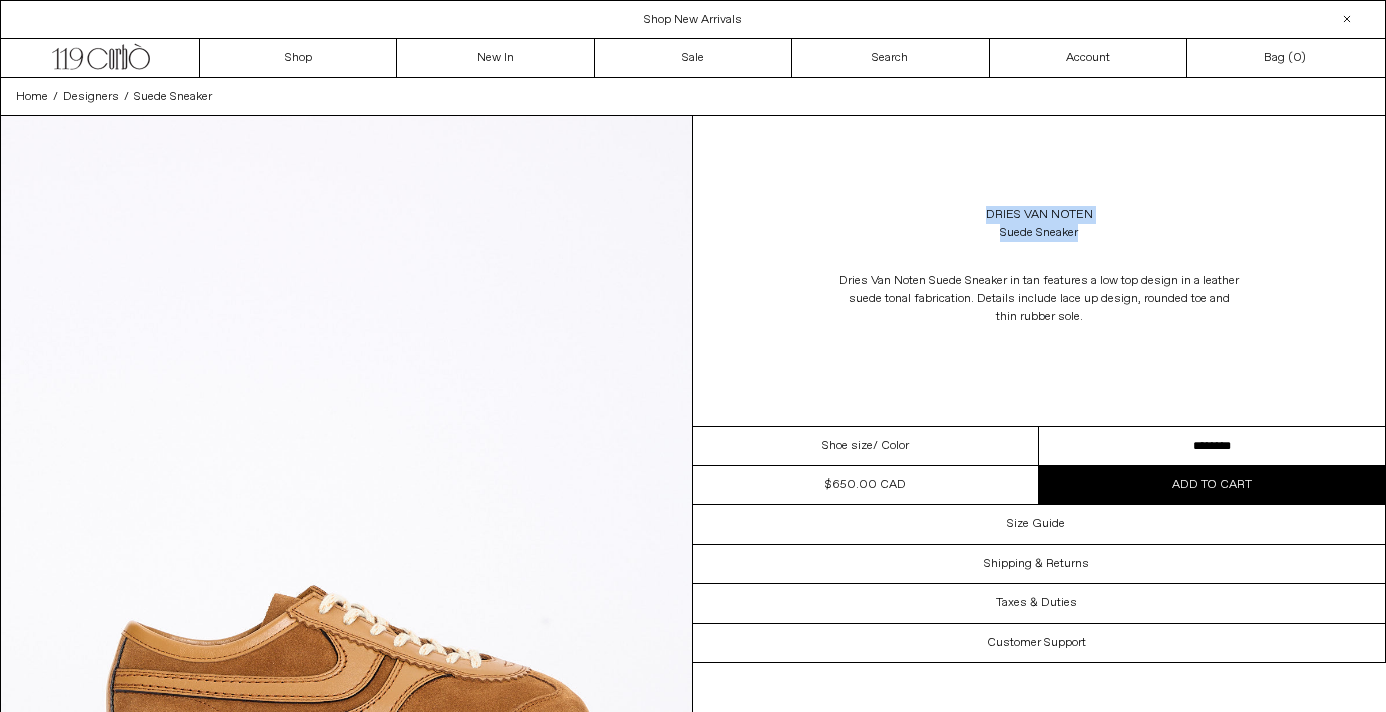 drag, startPoint x: 958, startPoint y: 198, endPoint x: 1068, endPoint y: 231, distance: 114.84337 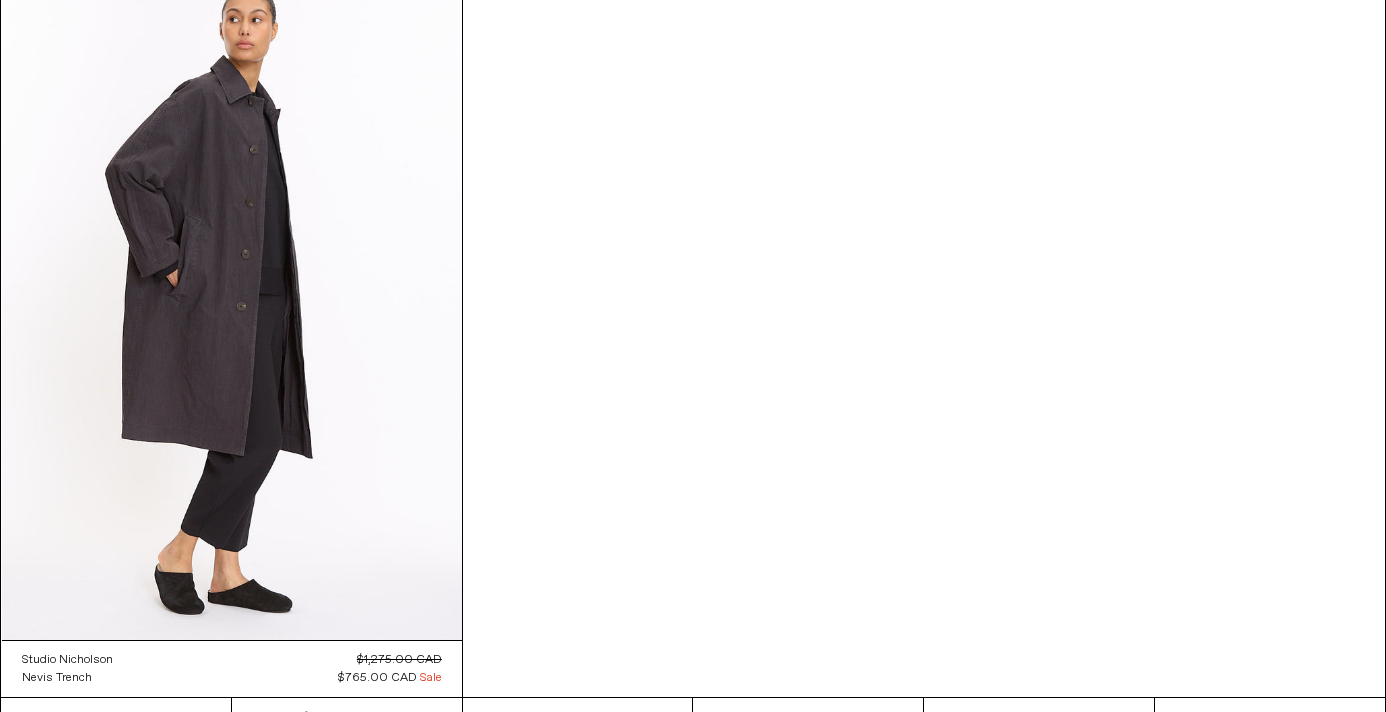 scroll, scrollTop: 2400, scrollLeft: 0, axis: vertical 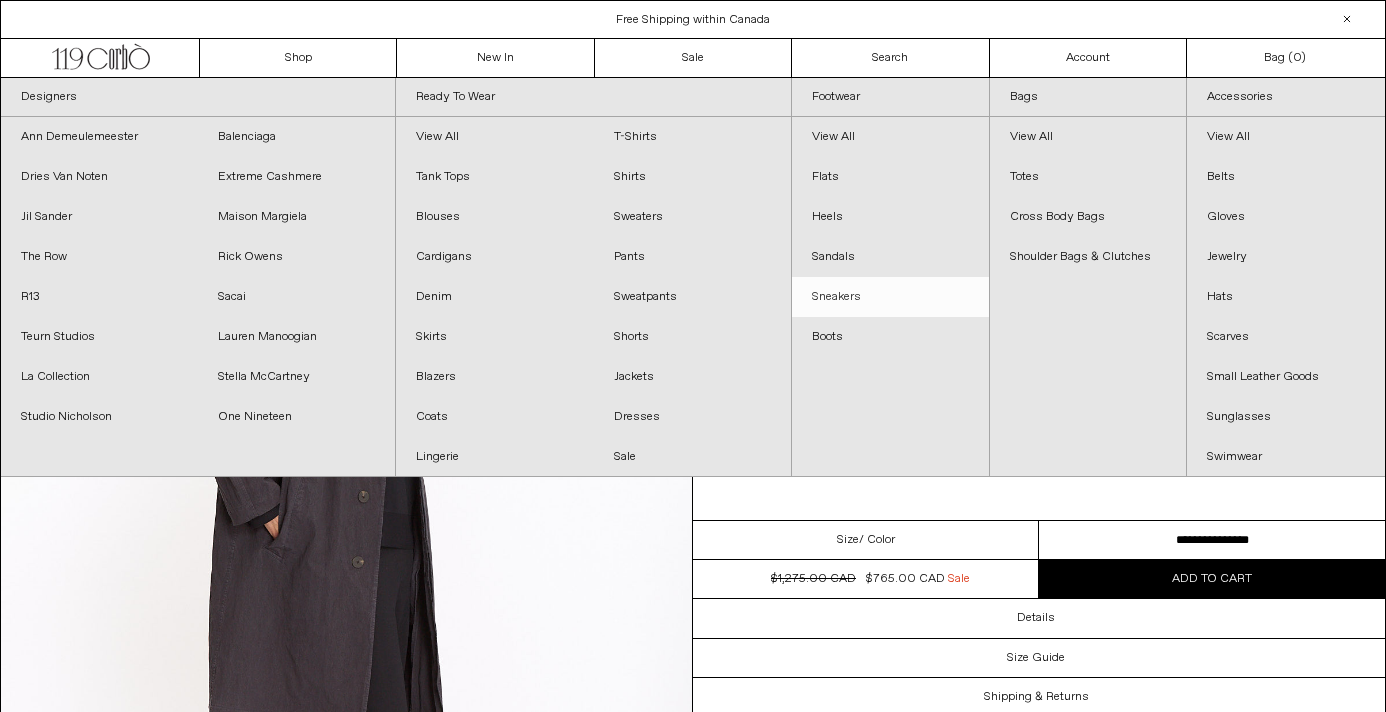 click on "Sneakers" at bounding box center (890, 297) 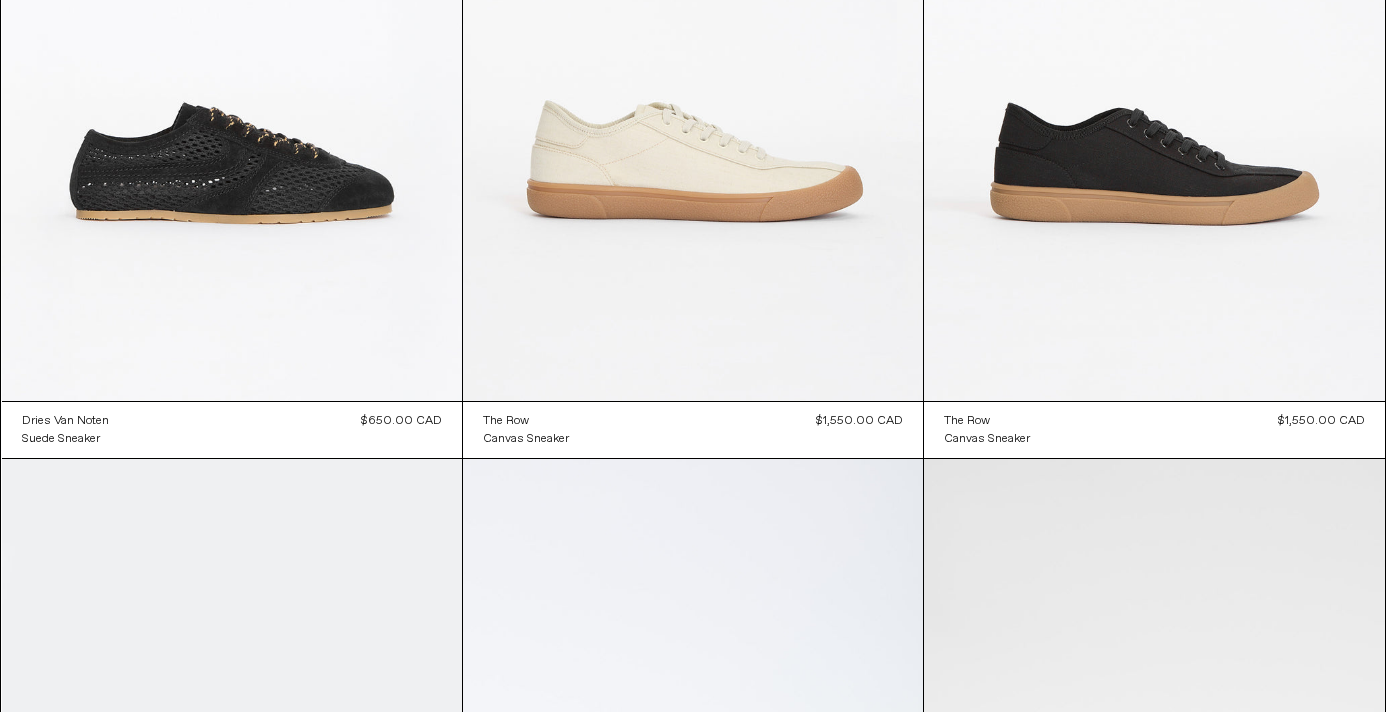 scroll, scrollTop: 0, scrollLeft: 0, axis: both 